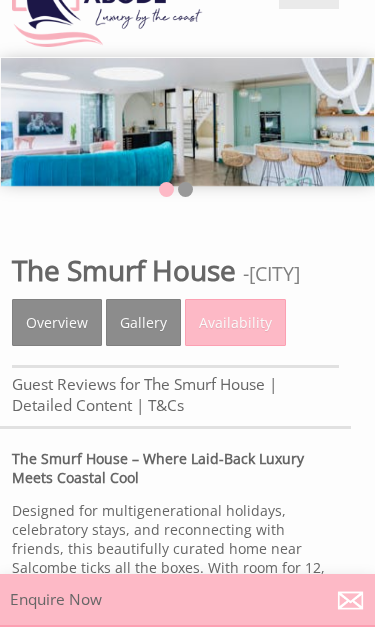 scroll, scrollTop: 96, scrollLeft: 0, axis: vertical 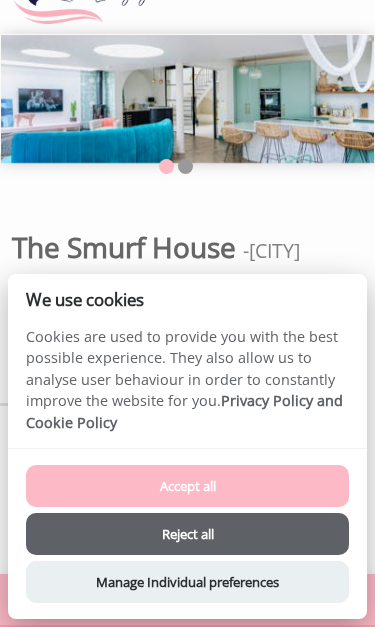 click on "Accept all" at bounding box center [188, 486] 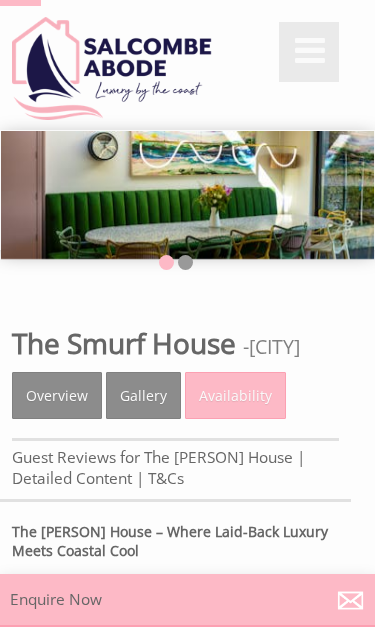 scroll, scrollTop: 173, scrollLeft: 0, axis: vertical 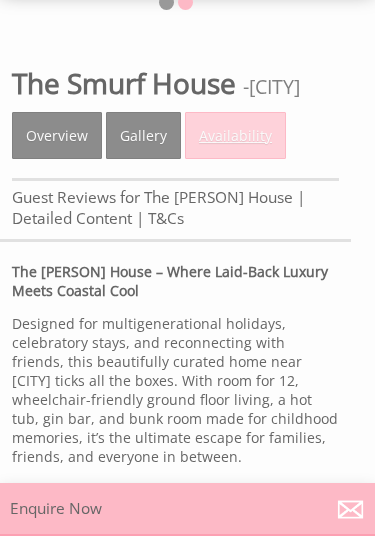 click on "Availability" at bounding box center [235, 135] 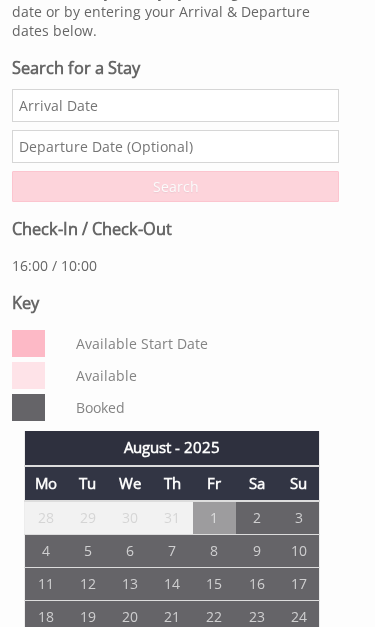 scroll, scrollTop: 627, scrollLeft: 0, axis: vertical 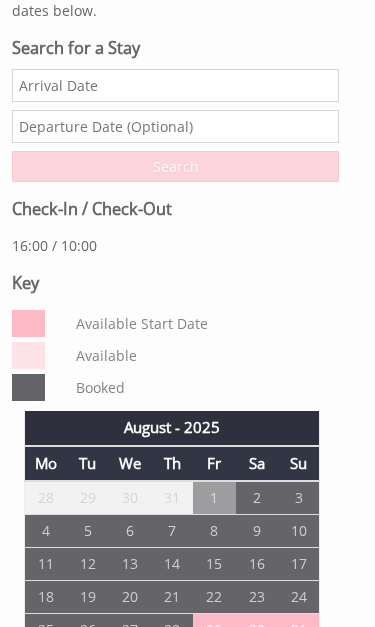 click on "Date" at bounding box center (175, 86) 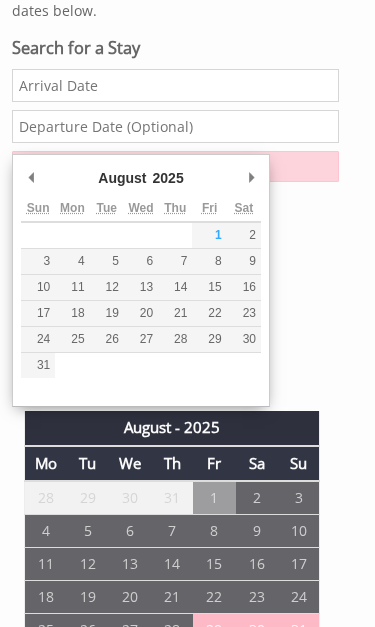 scroll, scrollTop: 473, scrollLeft: 0, axis: vertical 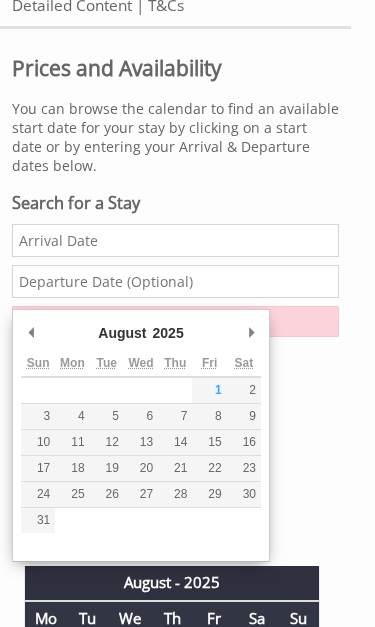 type on "[DATE]/[MONTH]/[YEAR]" 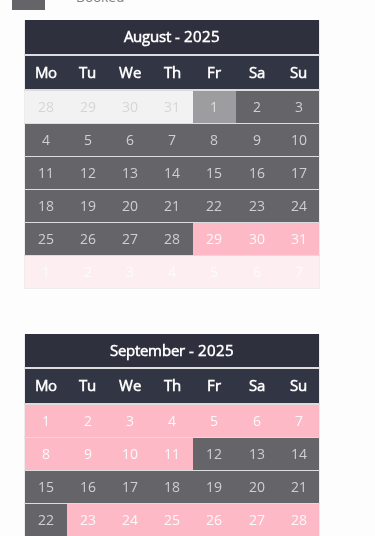 scroll, scrollTop: 985, scrollLeft: 0, axis: vertical 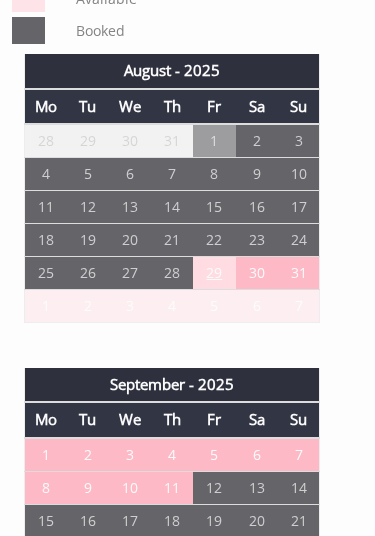 click on "29" at bounding box center (214, 272) 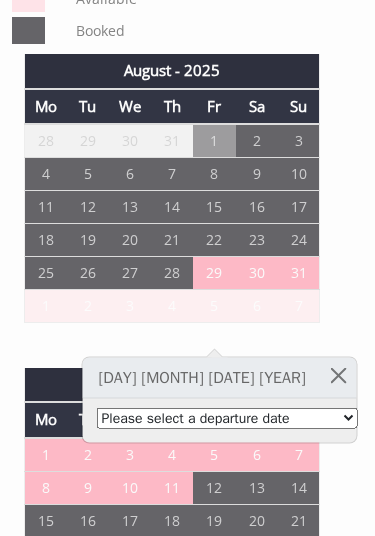 click on "Please select a departure date 1st [MONTH] [YEAR] - £3,160.00 2nd [MONTH] [YEAR] - £3,358.00 3rd [MONTH] [YEAR] - £3,555.00 4th [MONTH] [YEAR] - £3,753.00 5th [MONTH] [YEAR] - £3,950.00" at bounding box center (227, 418) 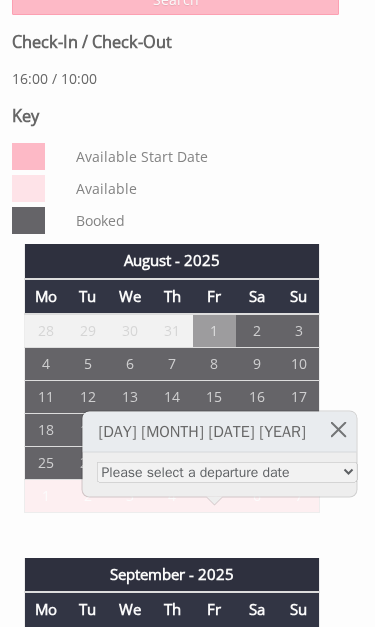 scroll, scrollTop: 799, scrollLeft: 0, axis: vertical 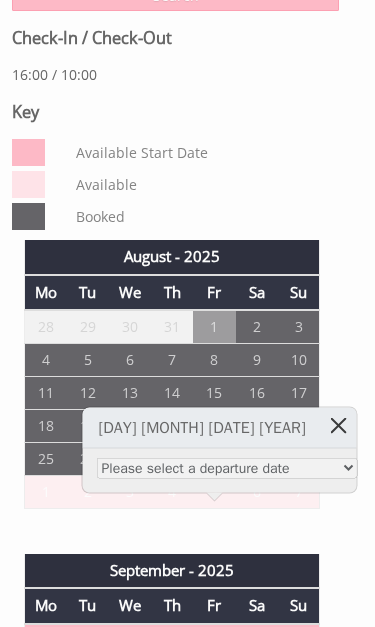 click at bounding box center (338, 425) 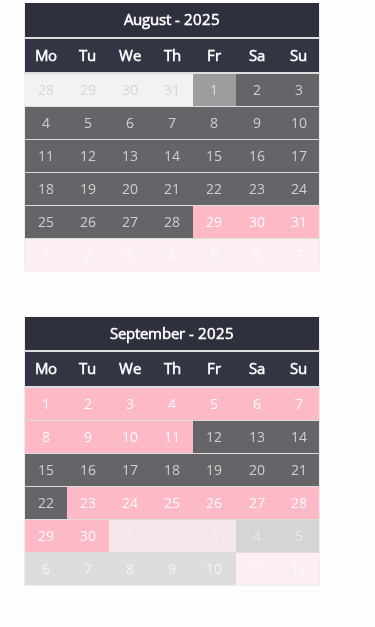 scroll, scrollTop: 1036, scrollLeft: 0, axis: vertical 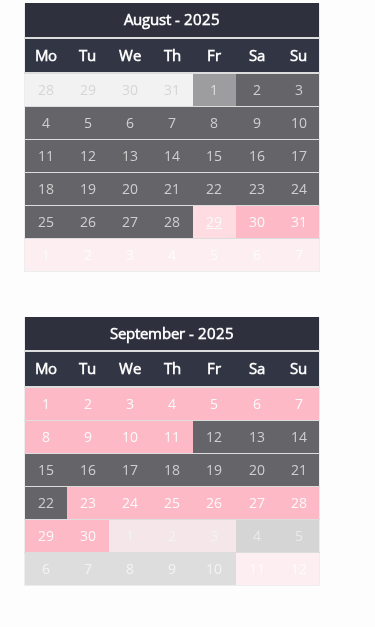 click on "29" at bounding box center [214, 221] 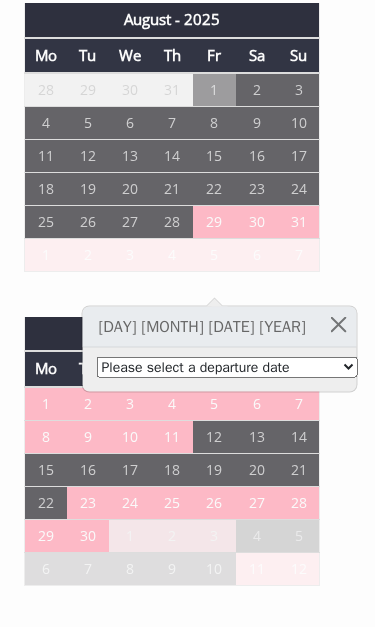 click on "Please select a departure date 1st [MONTH] [YEAR] - £3,160.00 2nd [MONTH] [YEAR] - £3,358.00 3rd [MONTH] [YEAR] - £3,555.00 4th [MONTH] [YEAR] - £3,753.00 5th [MONTH] [YEAR] - £3,950.00" at bounding box center (227, 367) 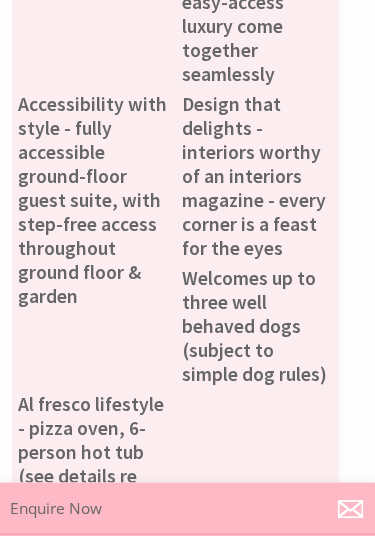 select on "book/[REDACTED]" 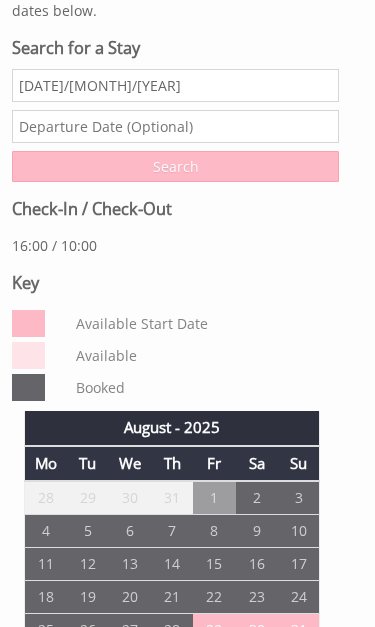 scroll, scrollTop: 628, scrollLeft: 0, axis: vertical 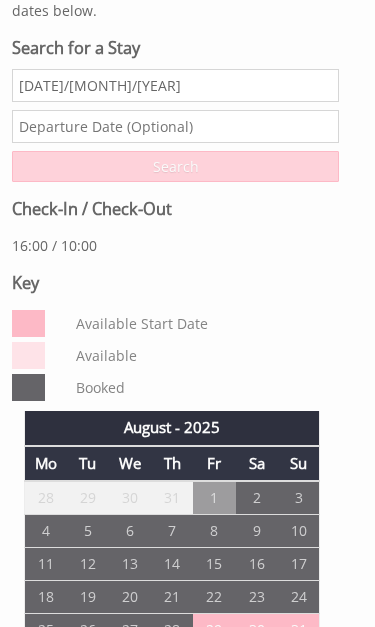 click on "Search" at bounding box center (175, 166) 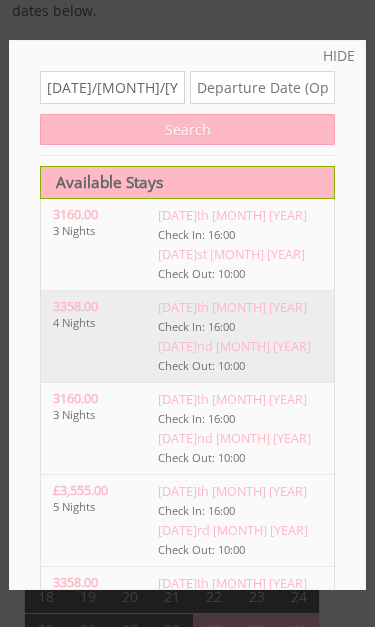 click on "[DATE]nd [MONTH] [YEAR]" at bounding box center [245, 346] 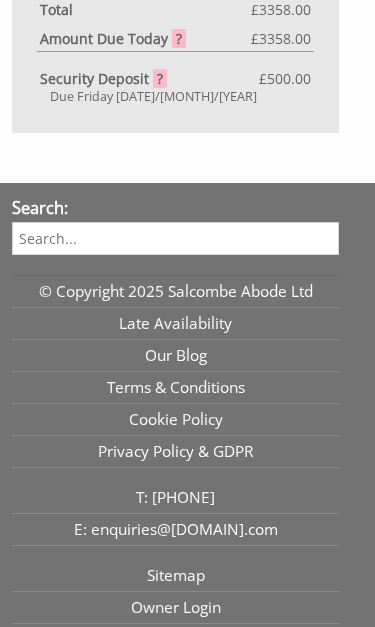 scroll, scrollTop: 1727, scrollLeft: 0, axis: vertical 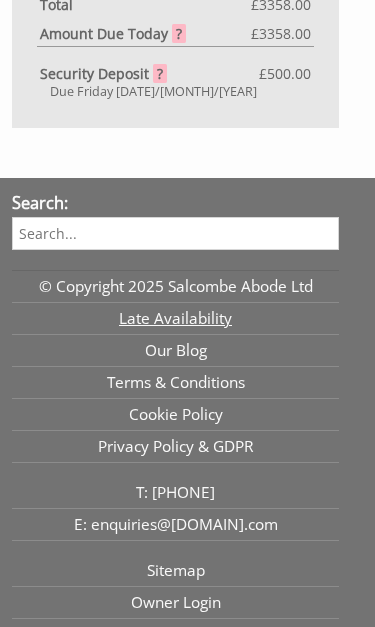 click on "Late Availability" at bounding box center (175, 320) 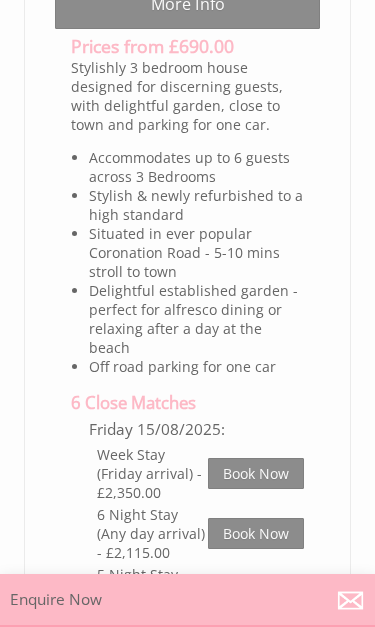 scroll, scrollTop: 0, scrollLeft: 0, axis: both 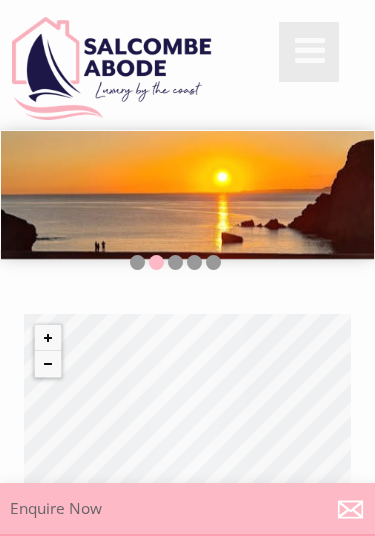 click on "© MapTiler   © OpenStreetMap contributors" at bounding box center [187, 414] 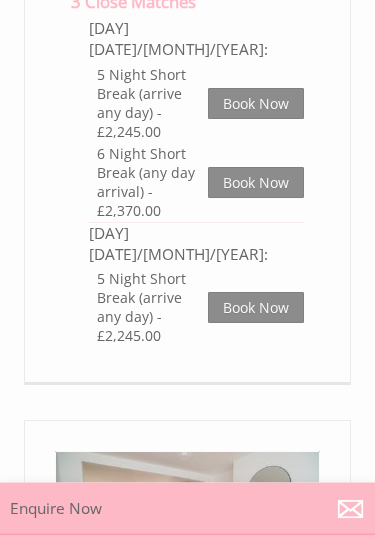 scroll, scrollTop: 1305, scrollLeft: 0, axis: vertical 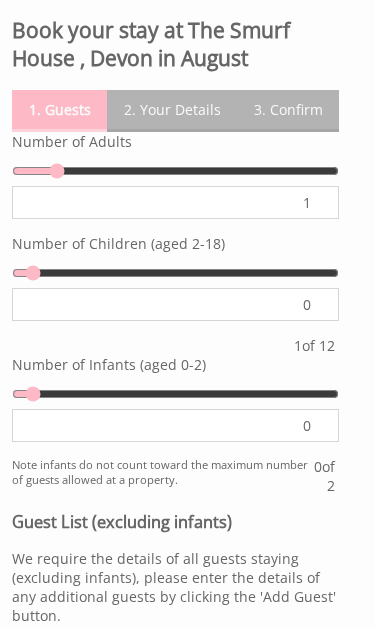 click on "1" at bounding box center (175, 202) 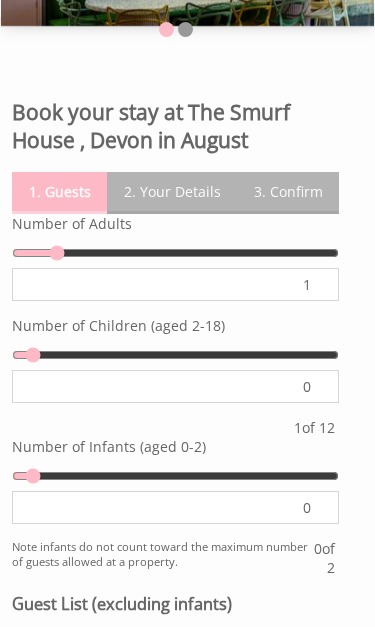type on "2" 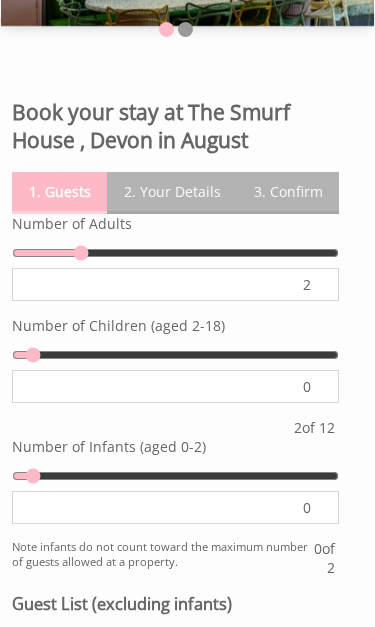type on "3" 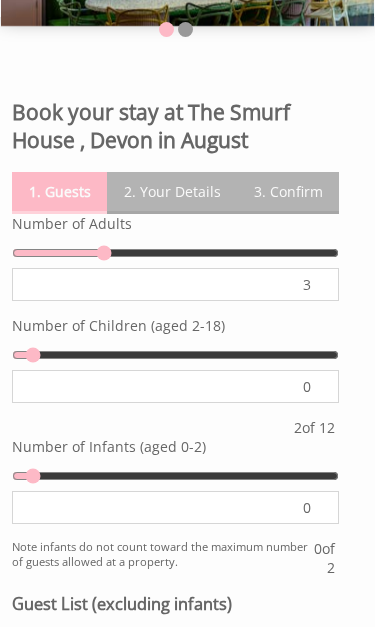 type on "4" 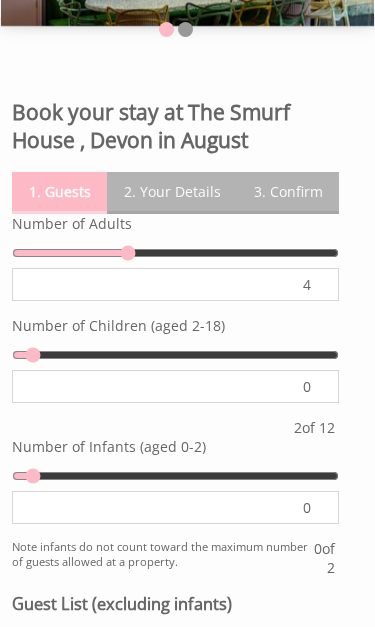 type on "5" 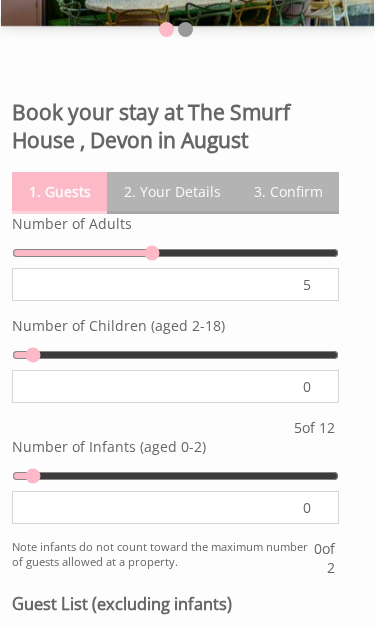 type on "6" 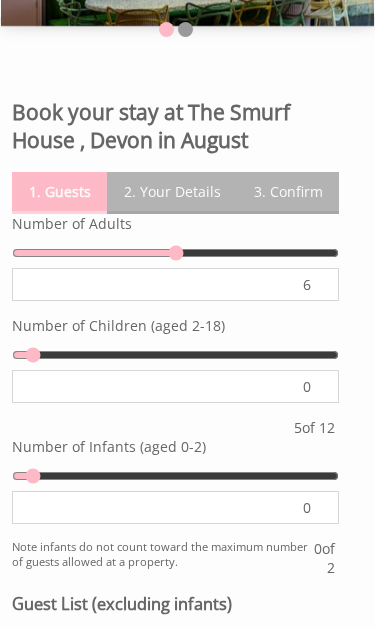 type on "7" 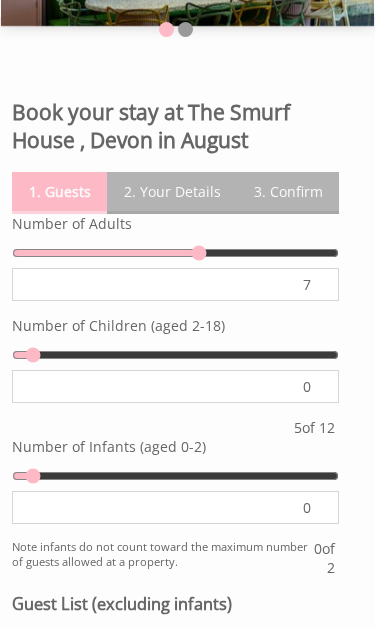 type on "8" 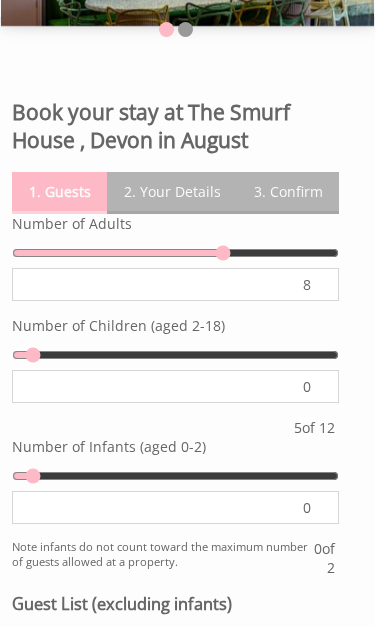 type on "9" 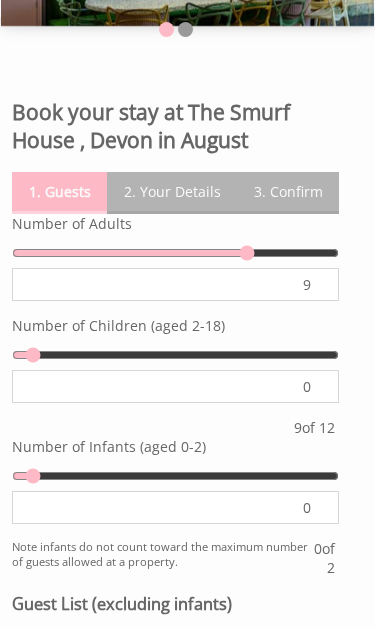 type on "10" 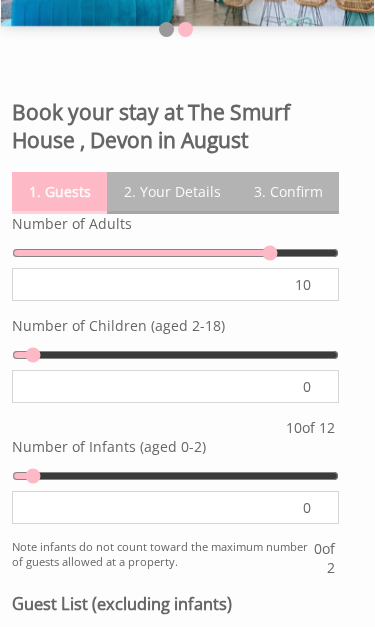 type on "11" 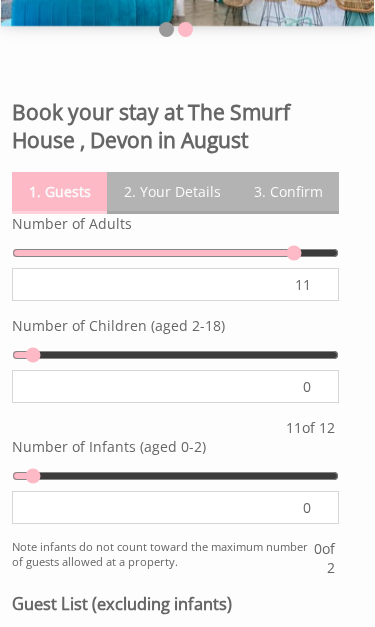 type on "12" 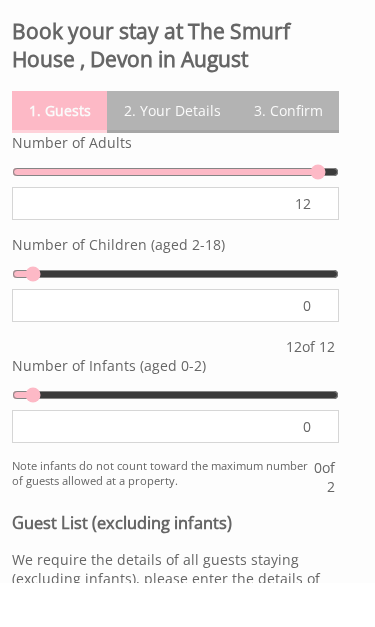 scroll, scrollTop: 273, scrollLeft: 0, axis: vertical 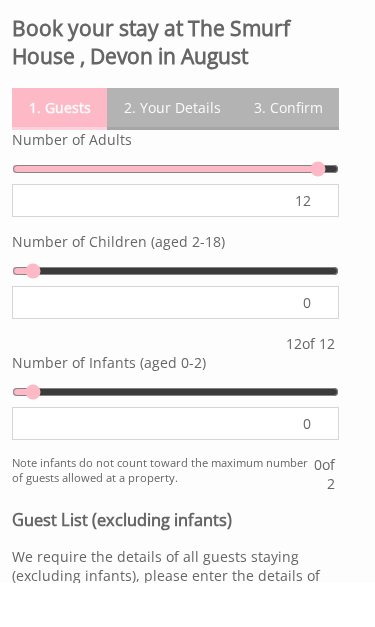 type on "11" 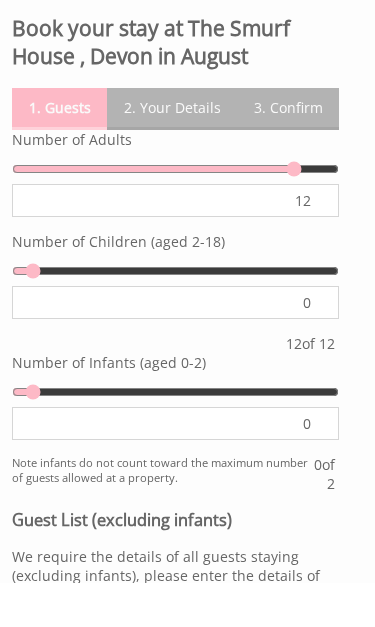 type on "11" 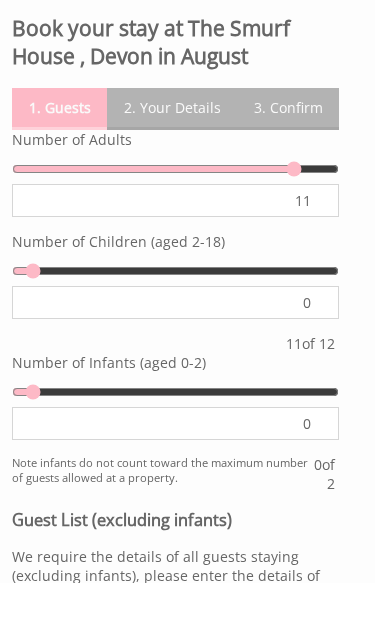 type on "10" 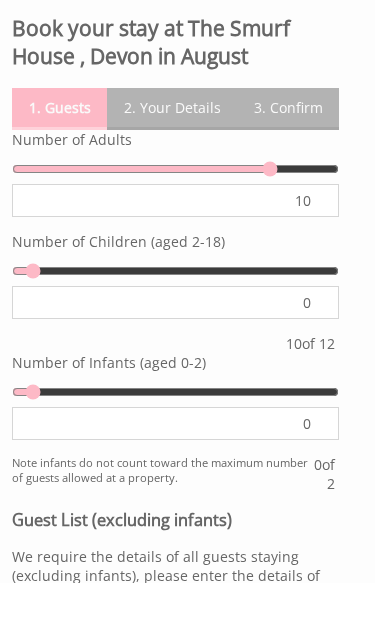 type on "9" 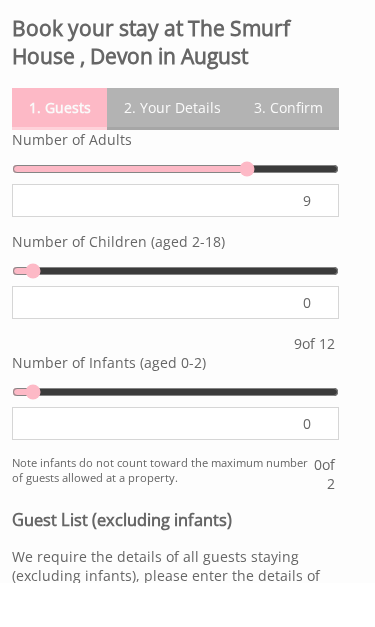 type on "8" 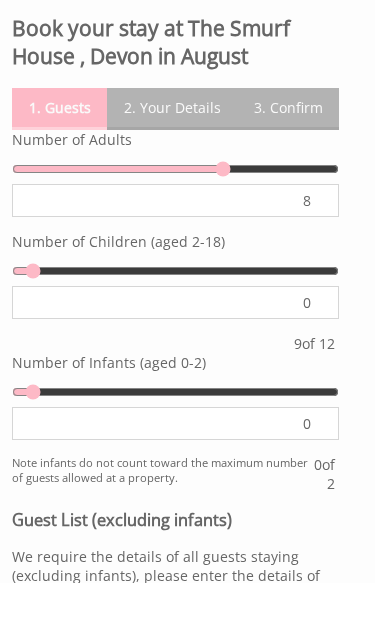 type on "7" 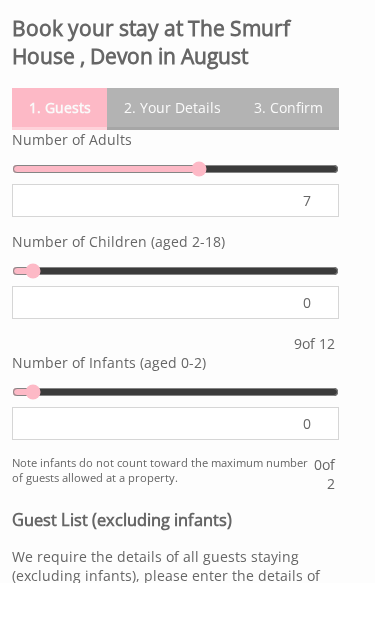 type on "6" 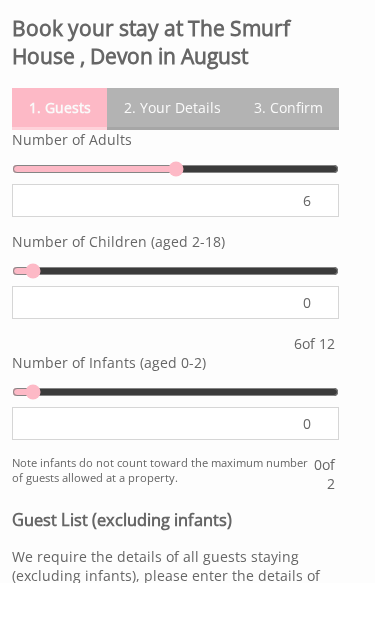 type on "5" 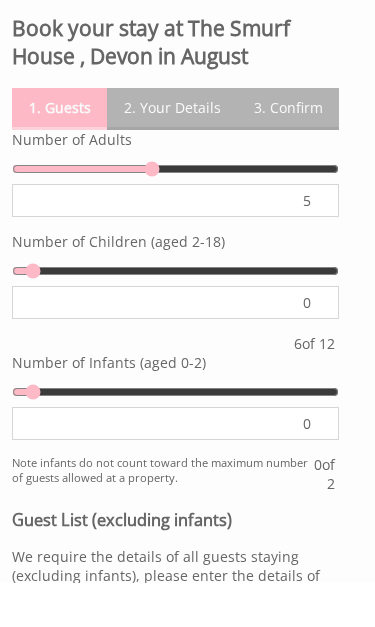 type on "4" 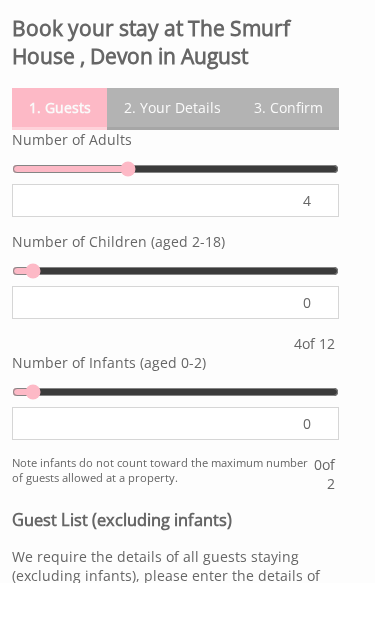 type on "3" 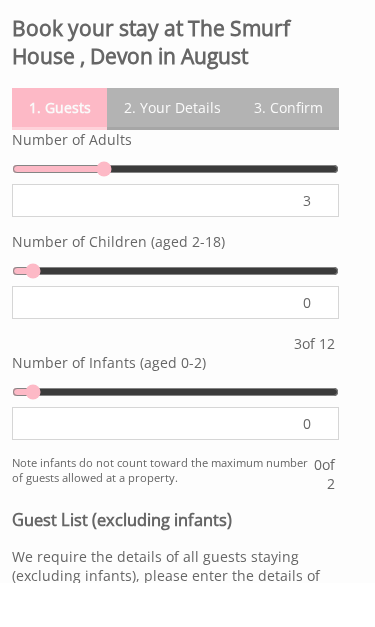 type on "4" 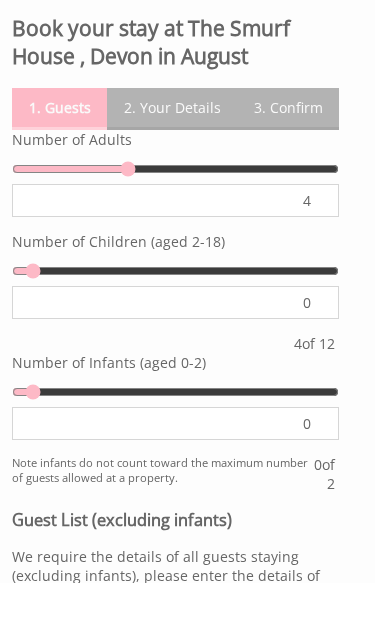 type on "5" 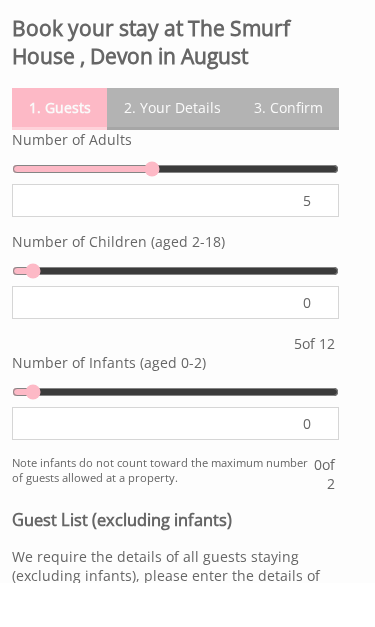 type on "6" 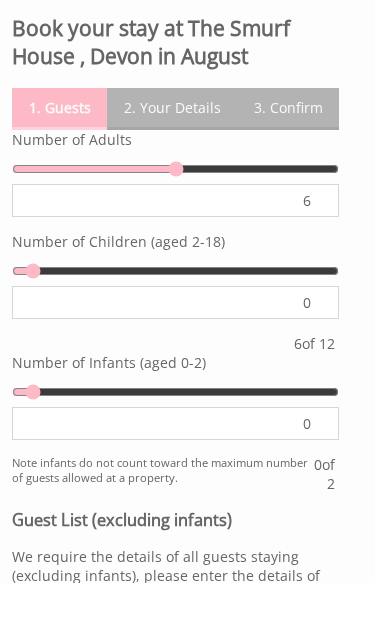 type on "6" 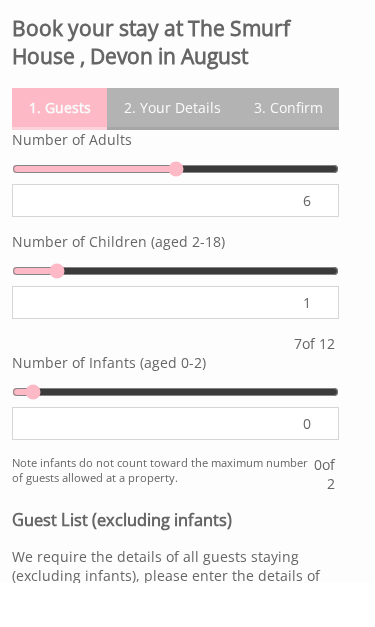 type on "2" 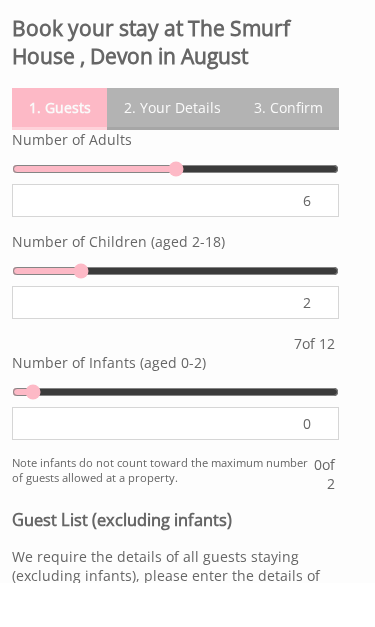 type on "3" 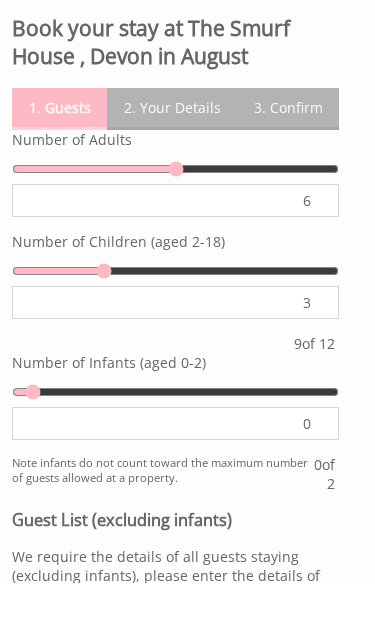 type on "4" 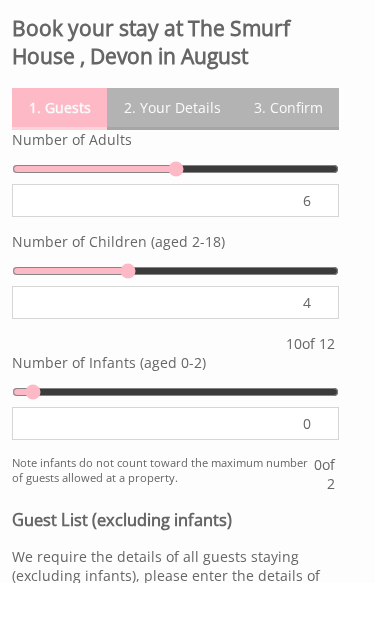 type on "5" 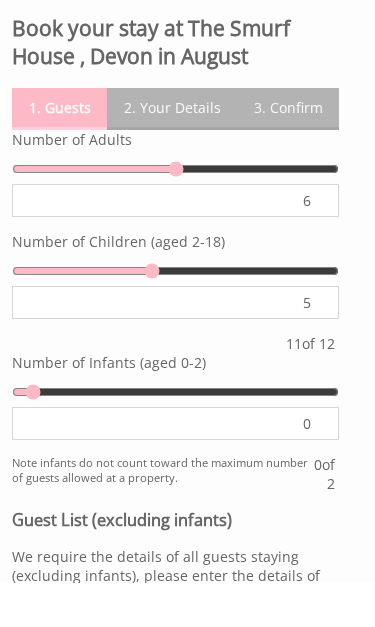 type on "6" 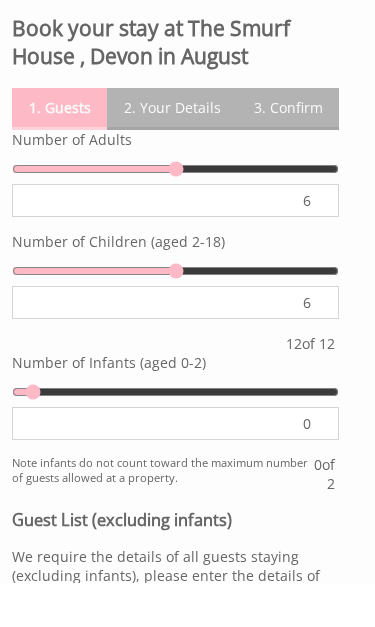 type on "5" 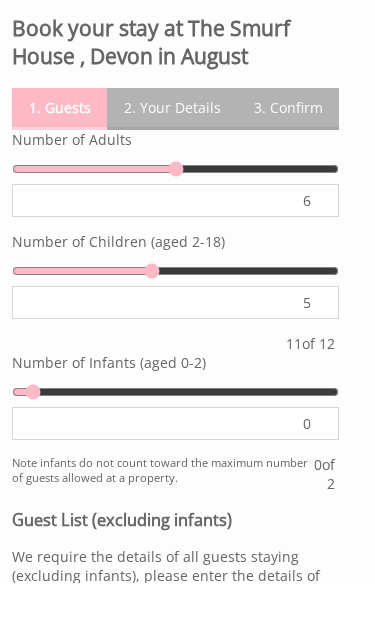type on "5" 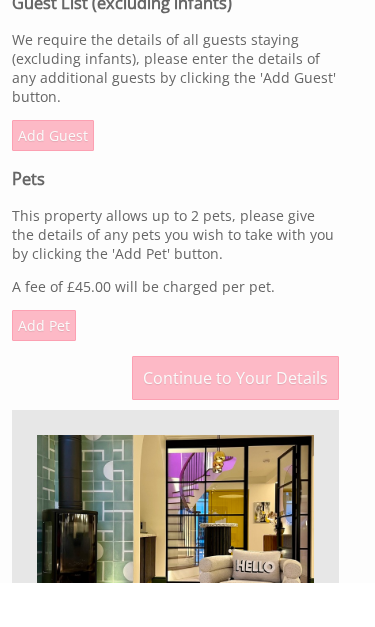 scroll, scrollTop: 796, scrollLeft: 0, axis: vertical 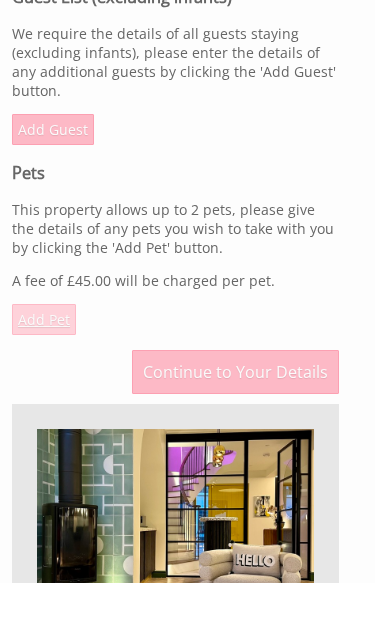 click on "Add Pet" at bounding box center [44, 363] 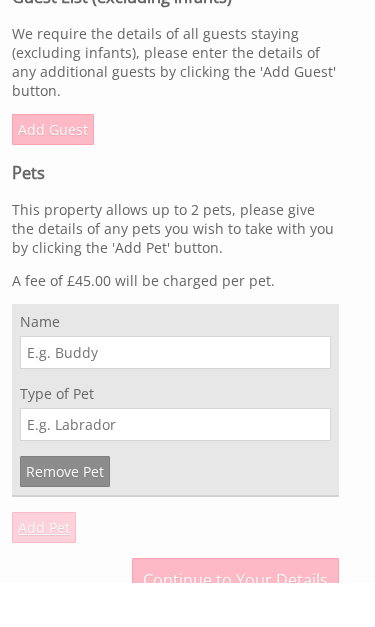 scroll, scrollTop: 840, scrollLeft: 0, axis: vertical 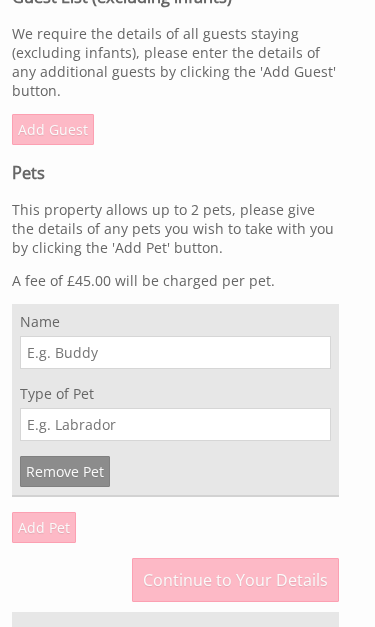 click on "Name" at bounding box center (175, 352) 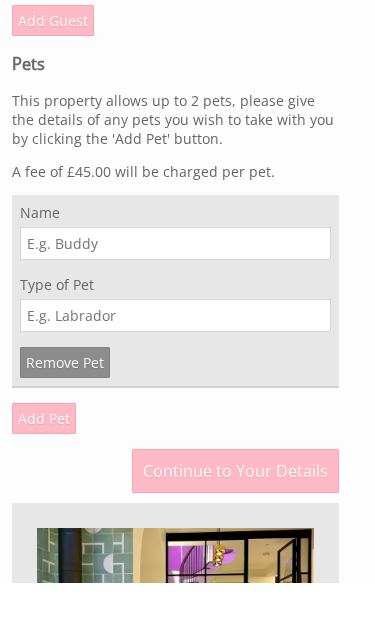 click on "Name" at bounding box center (175, 287) 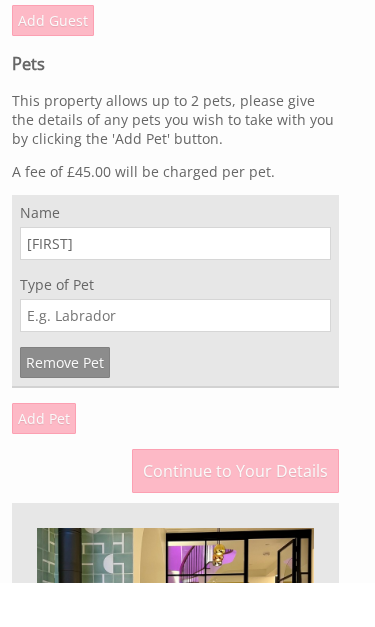 type on "Dylan" 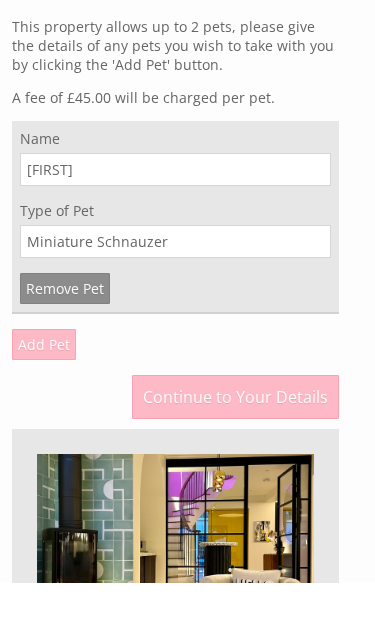 click on "Miniature Schnauzer" at bounding box center (175, 285) 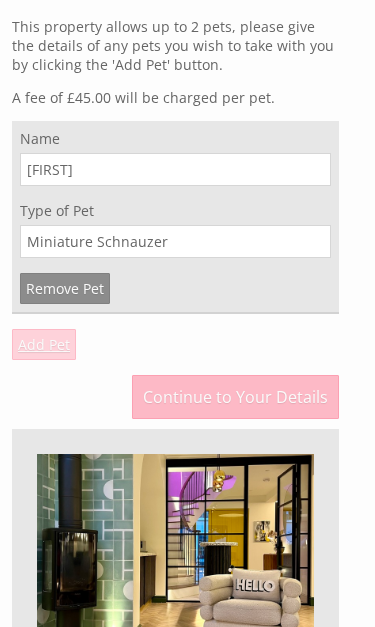 click on "Add Pet" at bounding box center [44, 344] 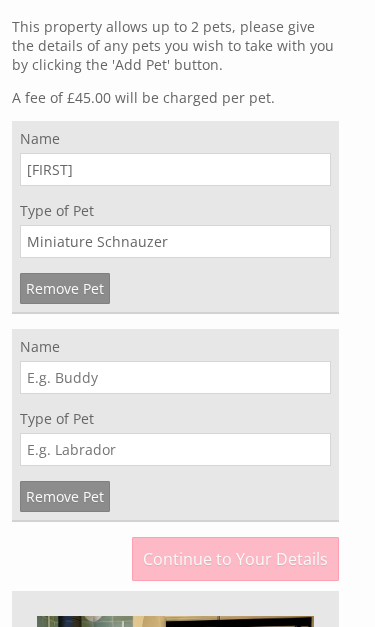 click on "Name" at bounding box center [175, 377] 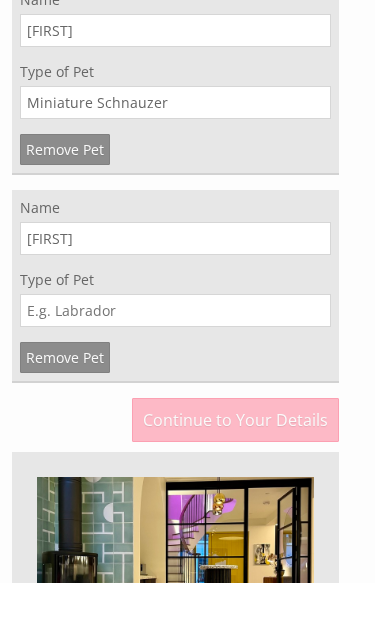 type on "Ollie" 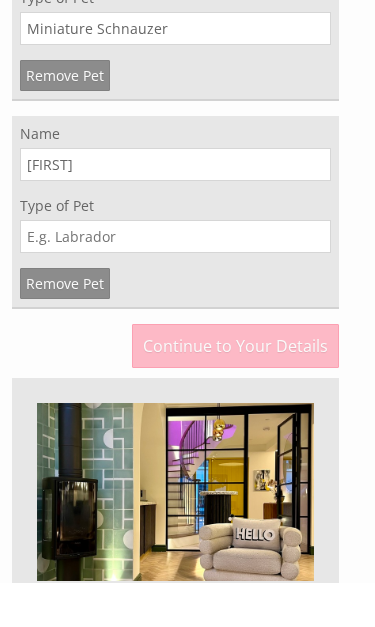 type on "V" 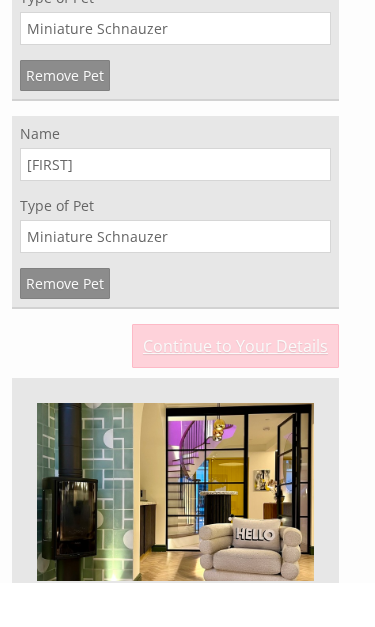 click on "Continue to Your Details" at bounding box center (235, 390) 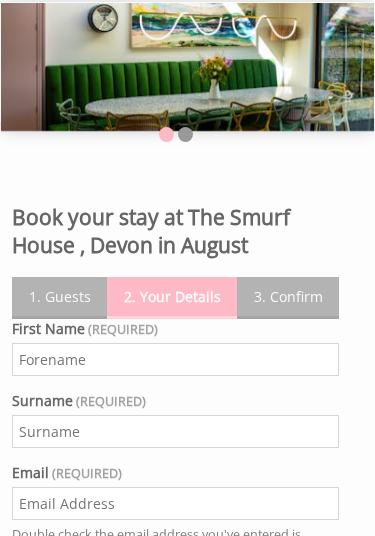 scroll, scrollTop: 0, scrollLeft: 0, axis: both 